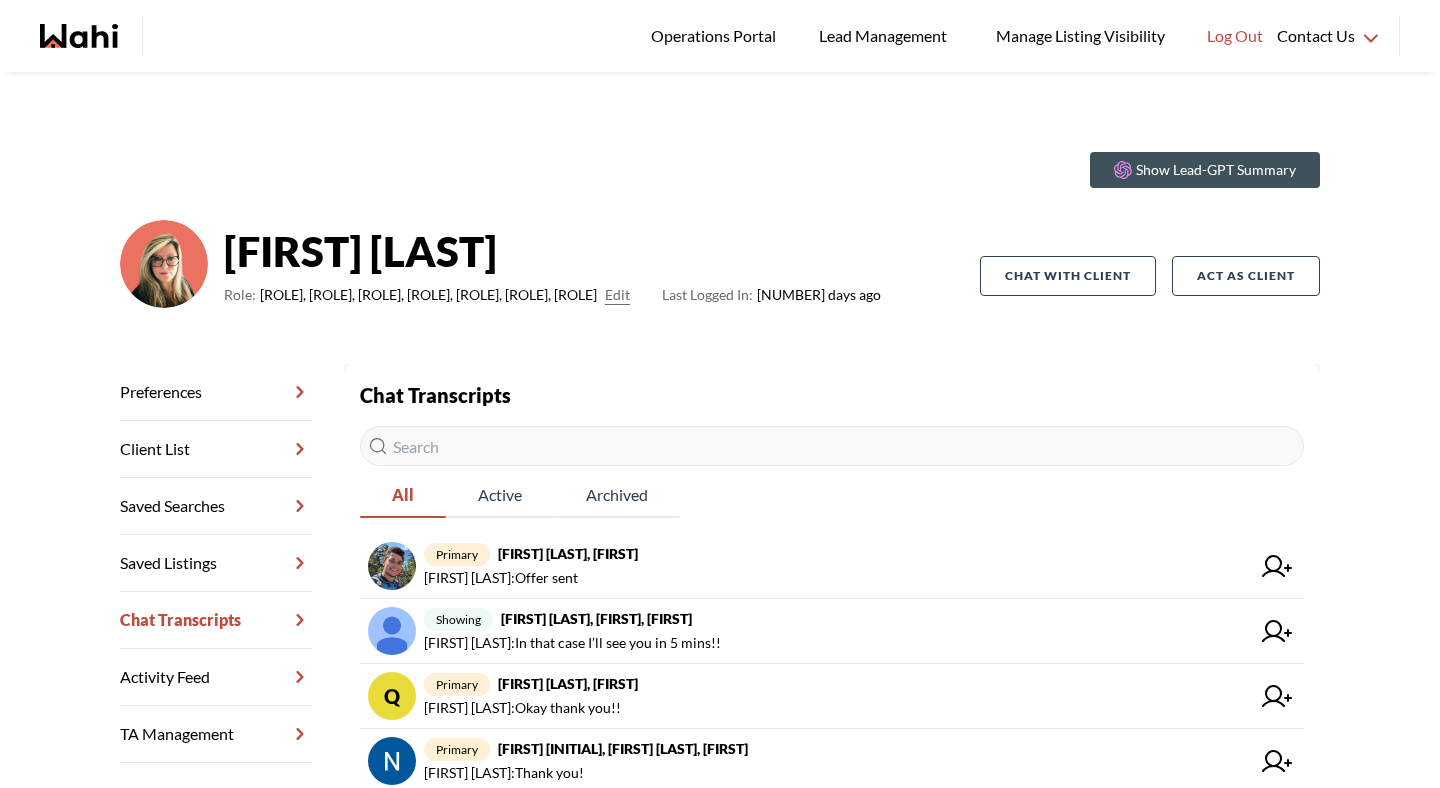 scroll, scrollTop: 0, scrollLeft: 0, axis: both 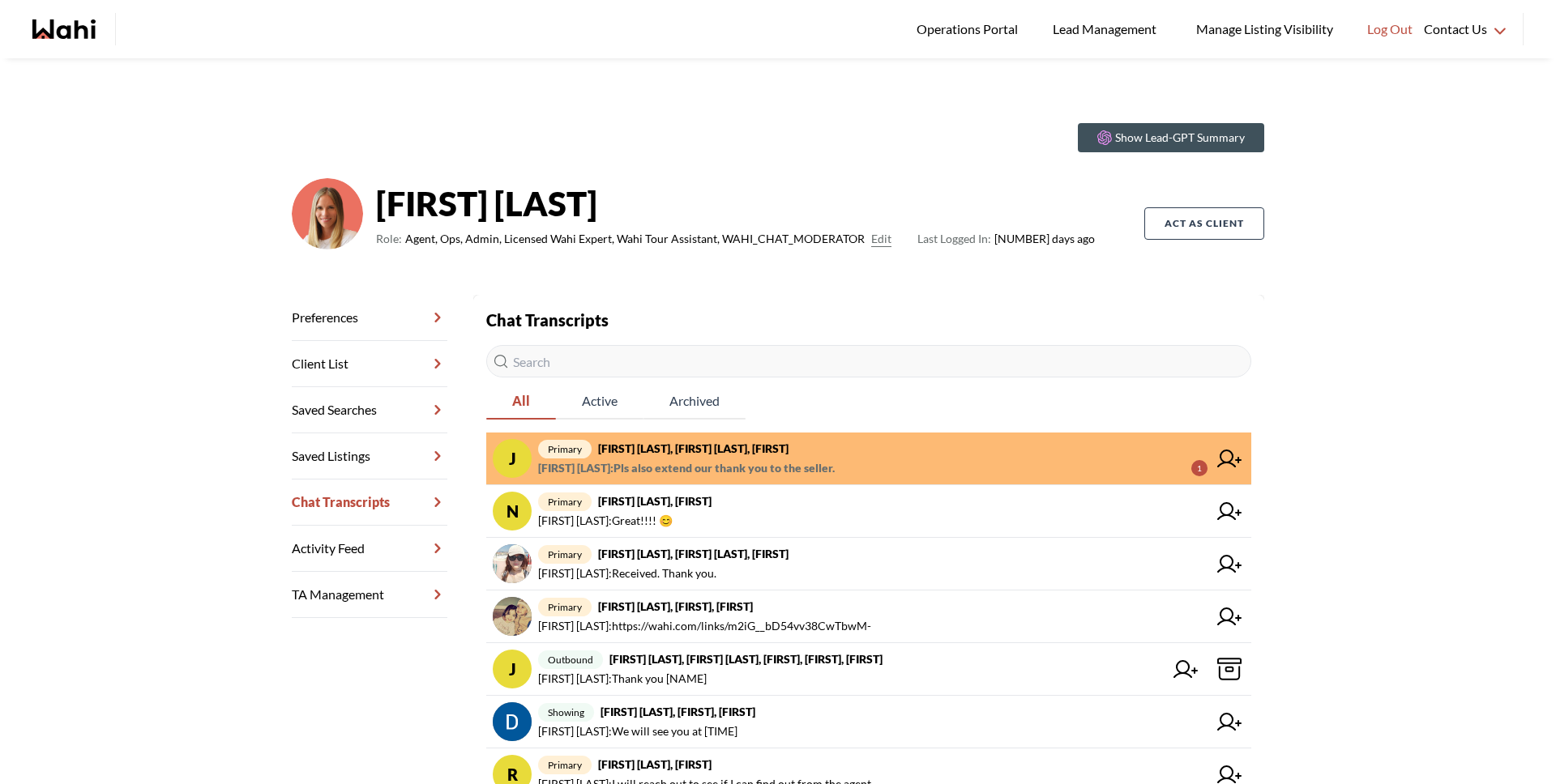 click on "[NAME] [LAST] :  Pls also extend our thank you to the seller." at bounding box center (686, 468) 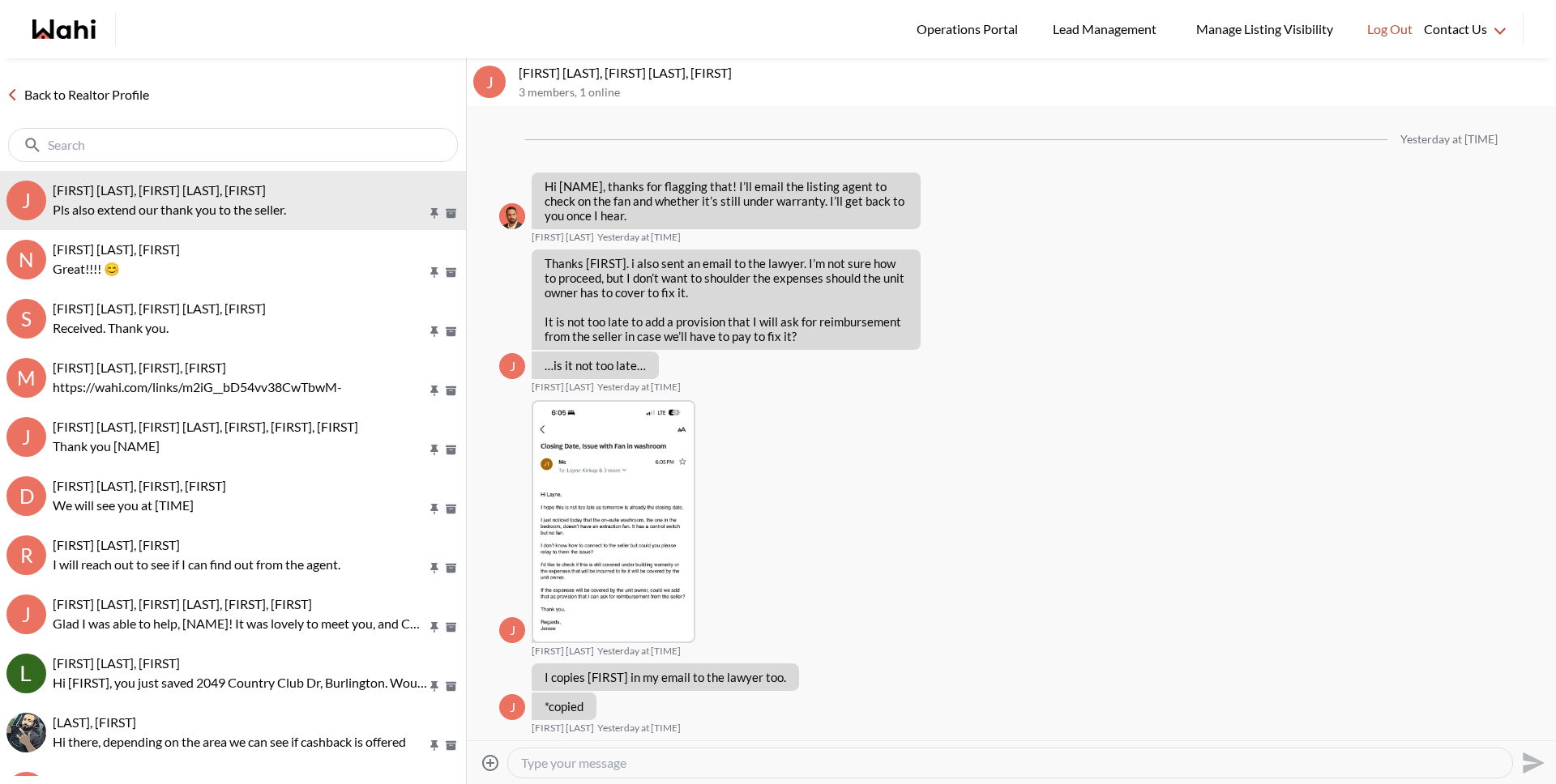 scroll, scrollTop: 1911, scrollLeft: 0, axis: vertical 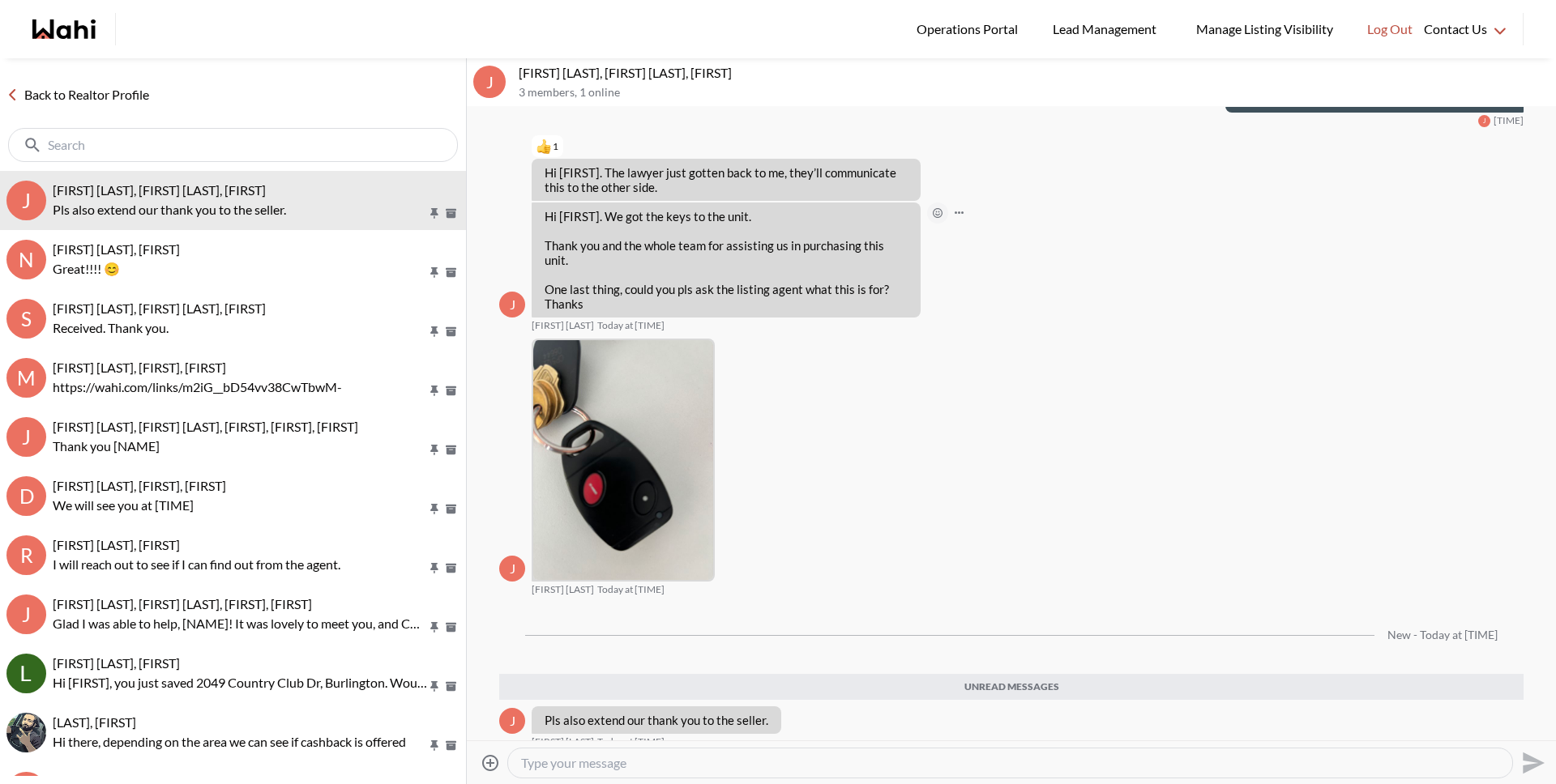 click 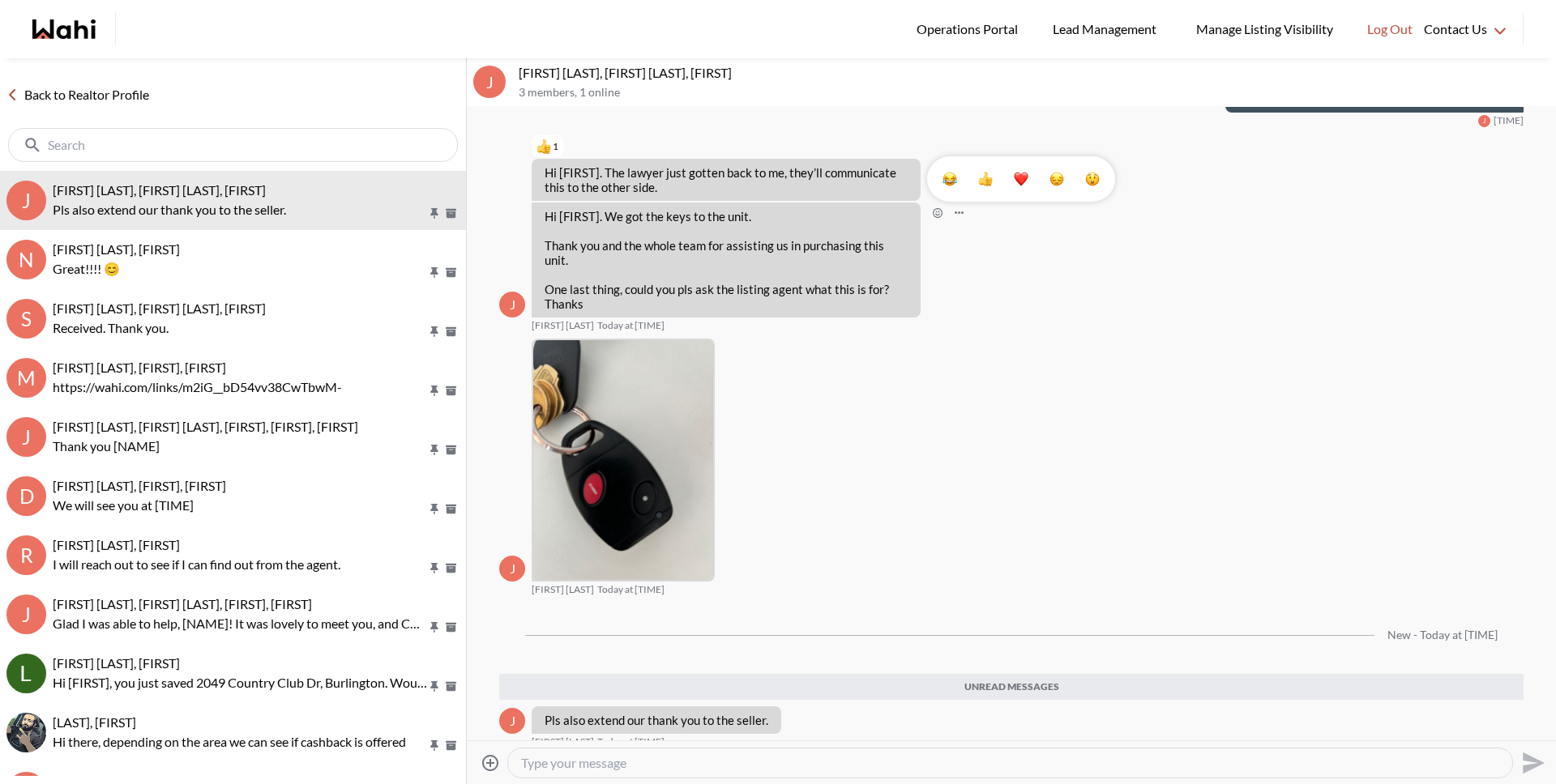 click at bounding box center (1021, 179) 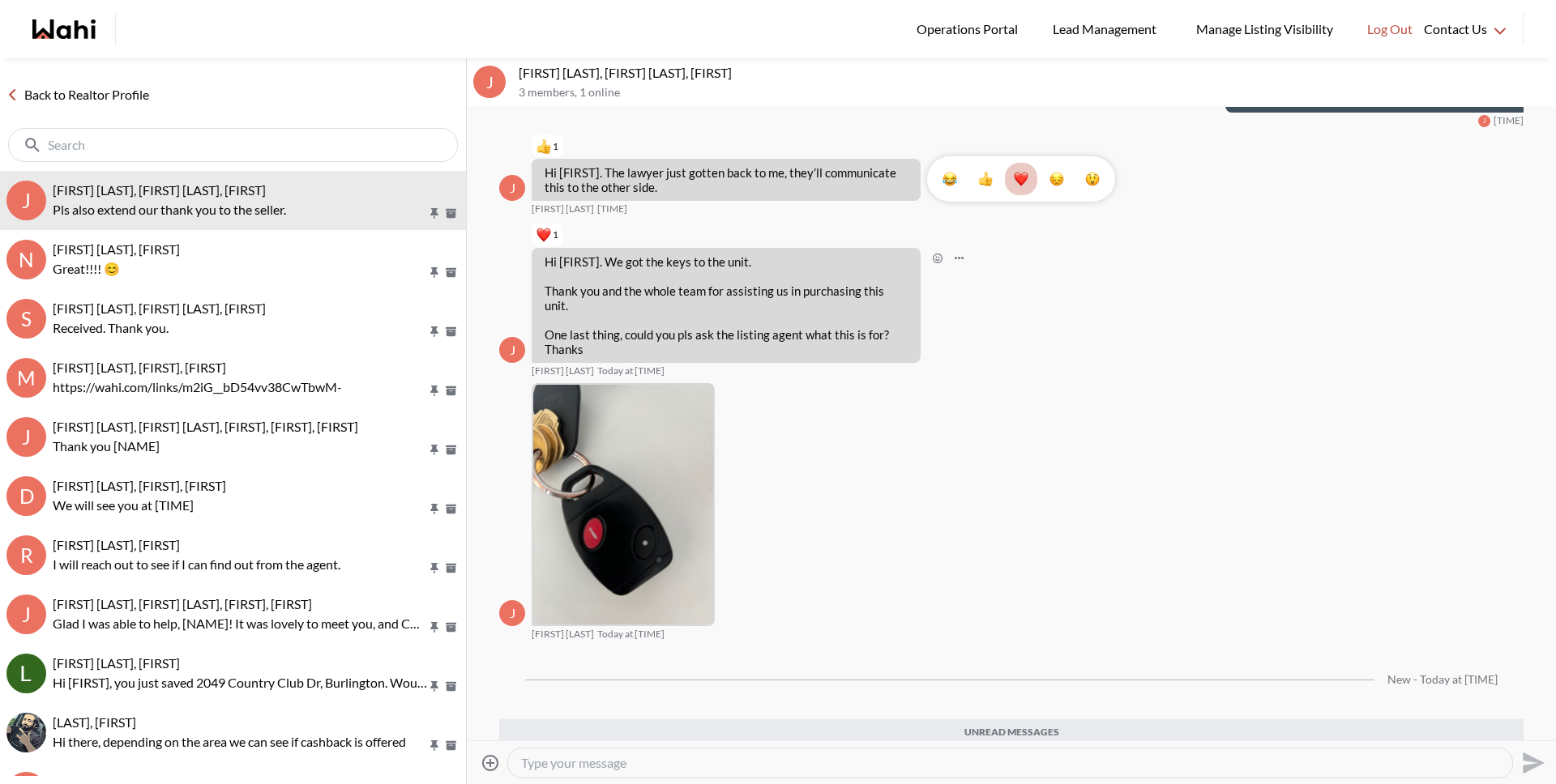 click at bounding box center (1010, 763) 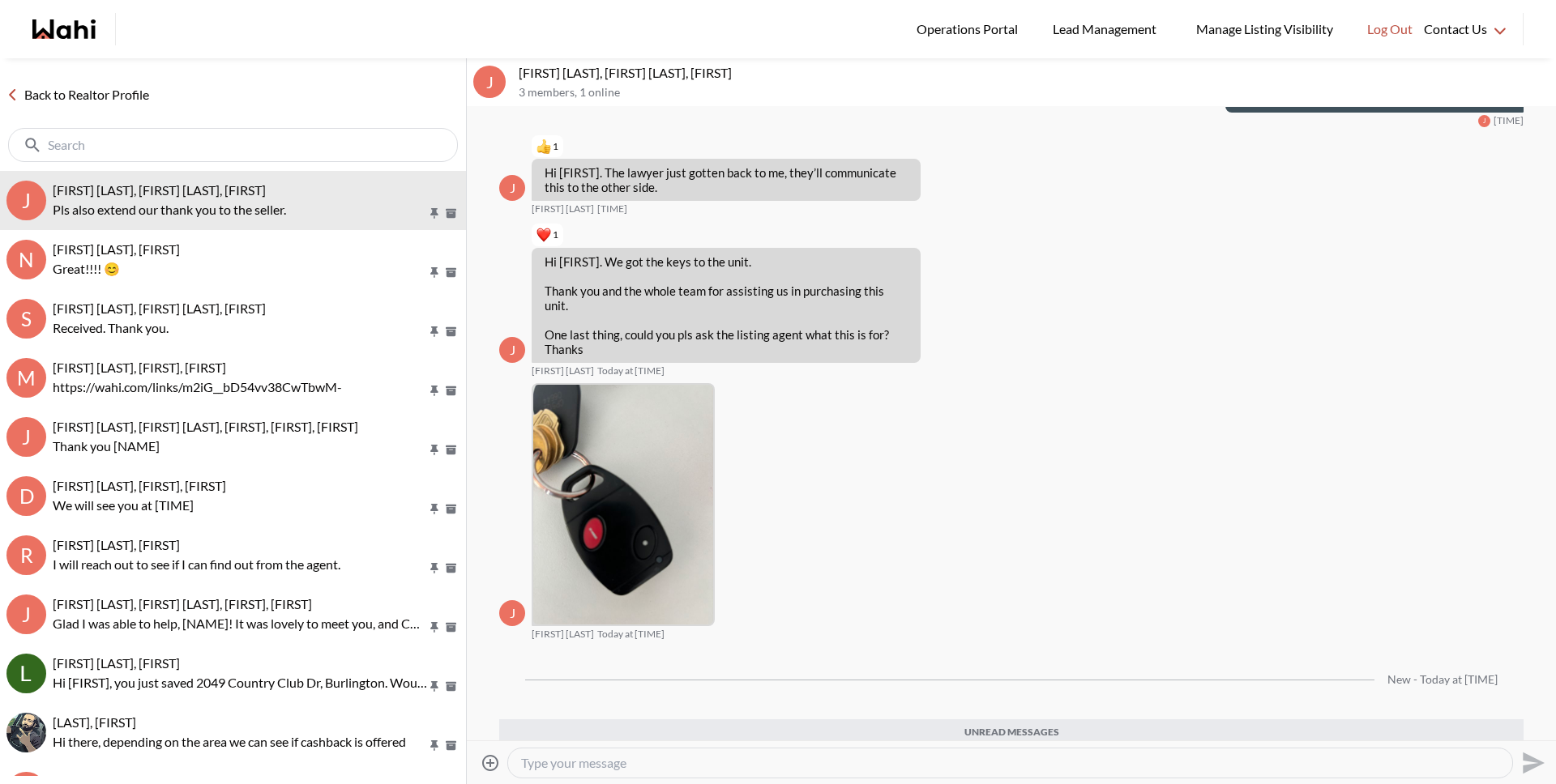 click on "Back to Realtor Profile" at bounding box center (233, 114) 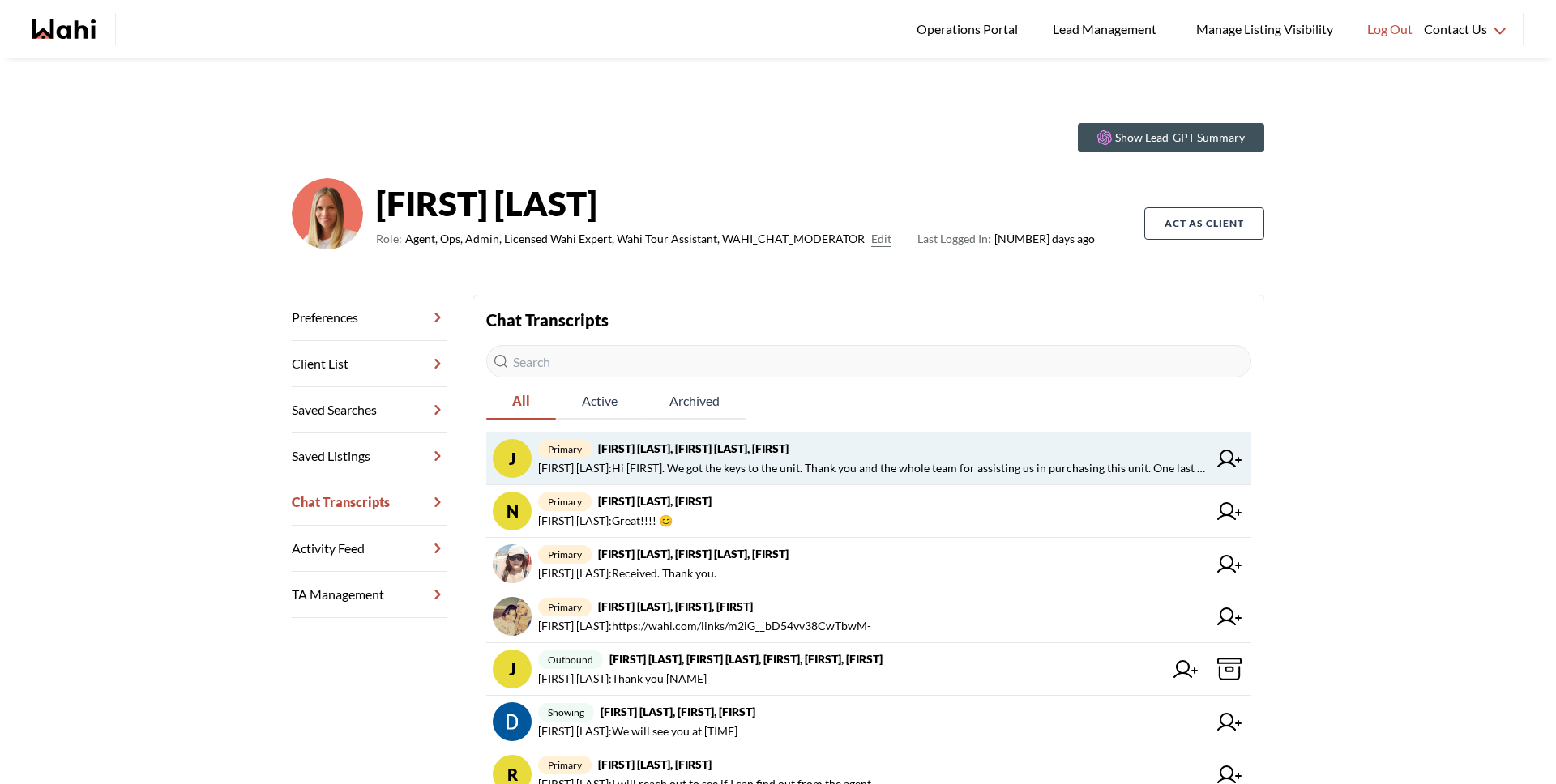 click on "[NAME] [LAST] :  Hi [NAME]. We got the keys to the unit.
Thank you and the whole team for assisting us in purchasing this unit.
One last thing, could you pls ask the listing agent what this is for? Thanks" at bounding box center [873, 468] 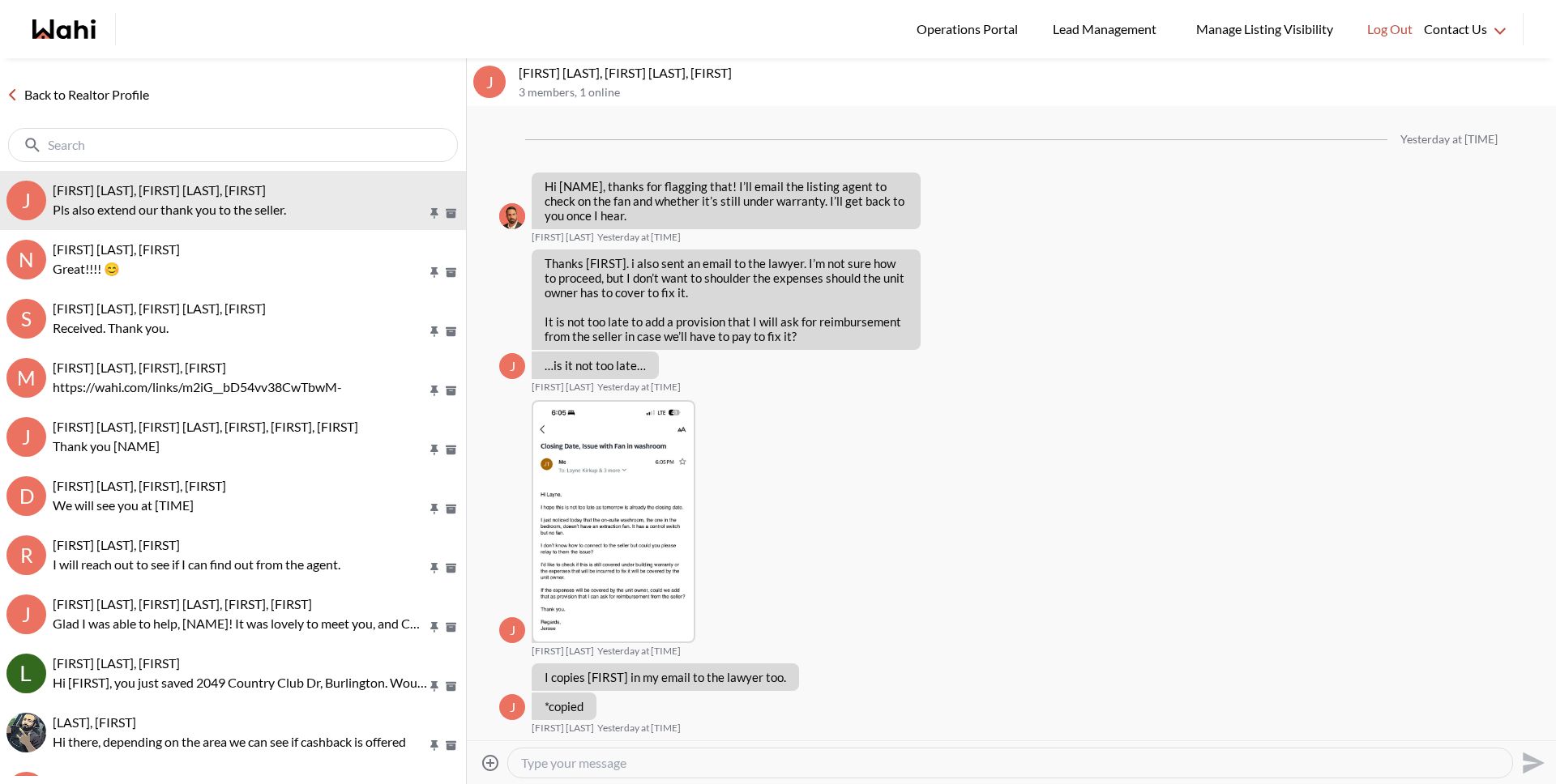 scroll, scrollTop: 1852, scrollLeft: 0, axis: vertical 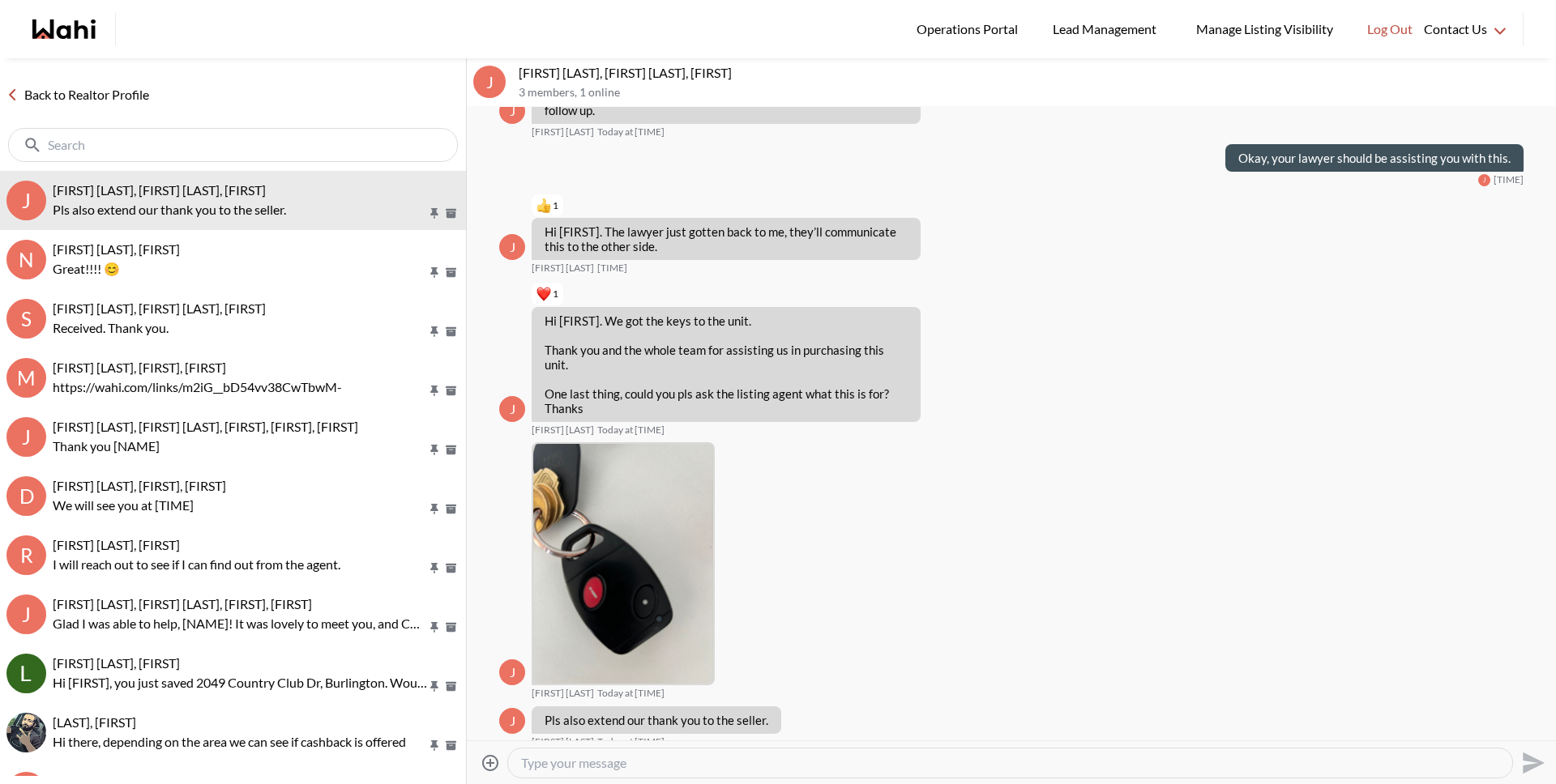 click at bounding box center (1010, 763) 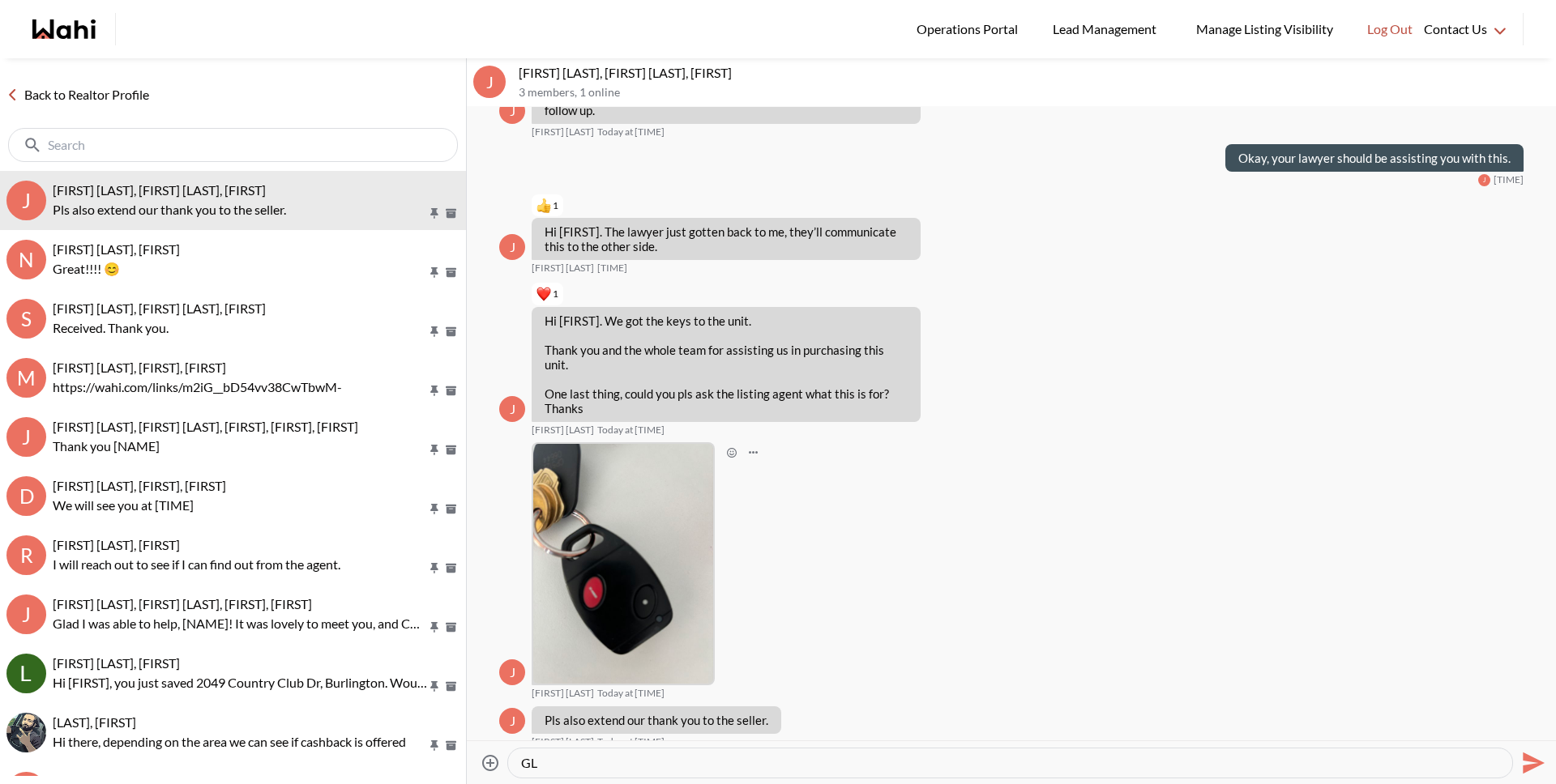 type on "G" 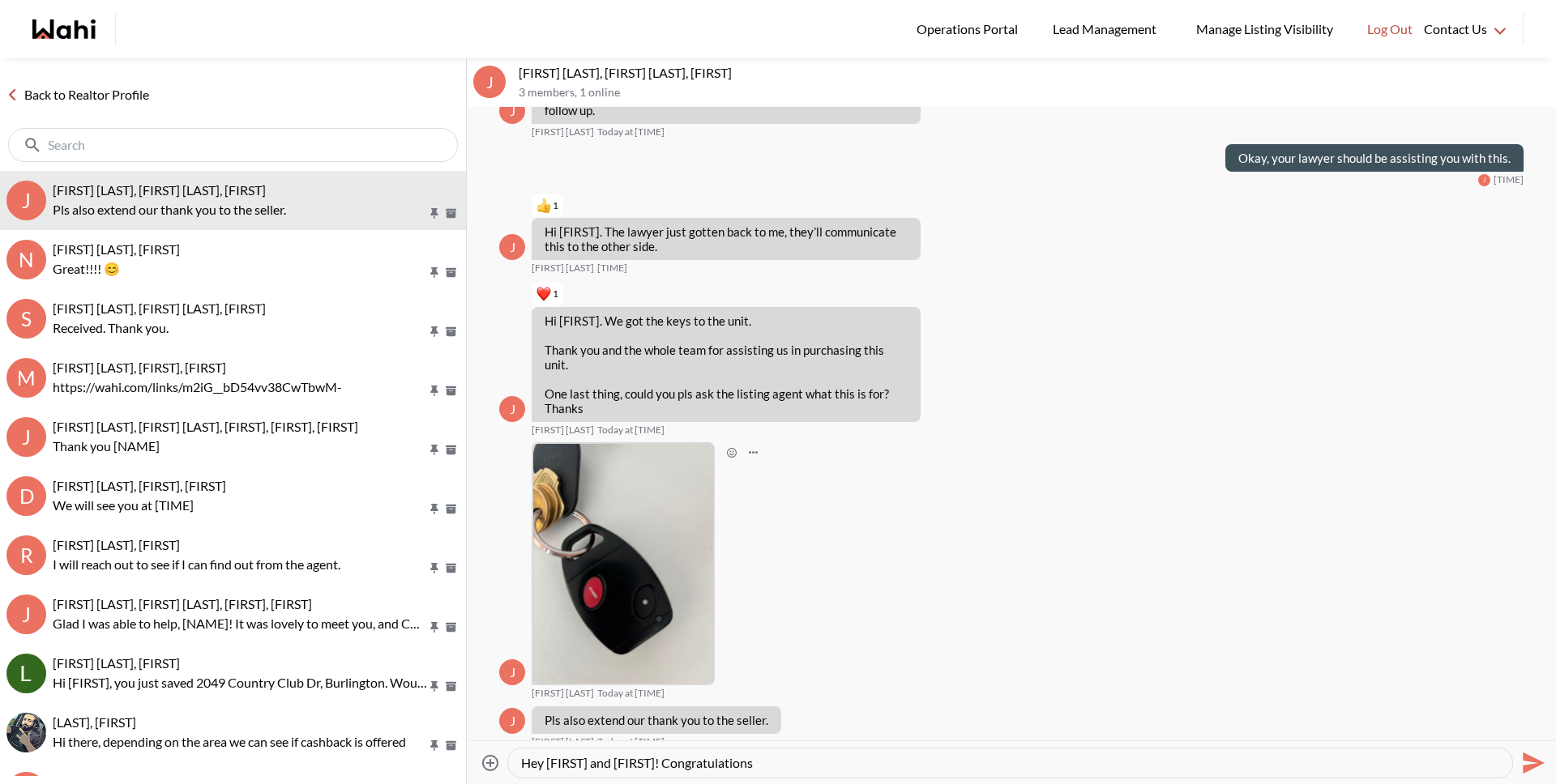type on "Hey [FIRST] and [FIRST]! Congratulations!" 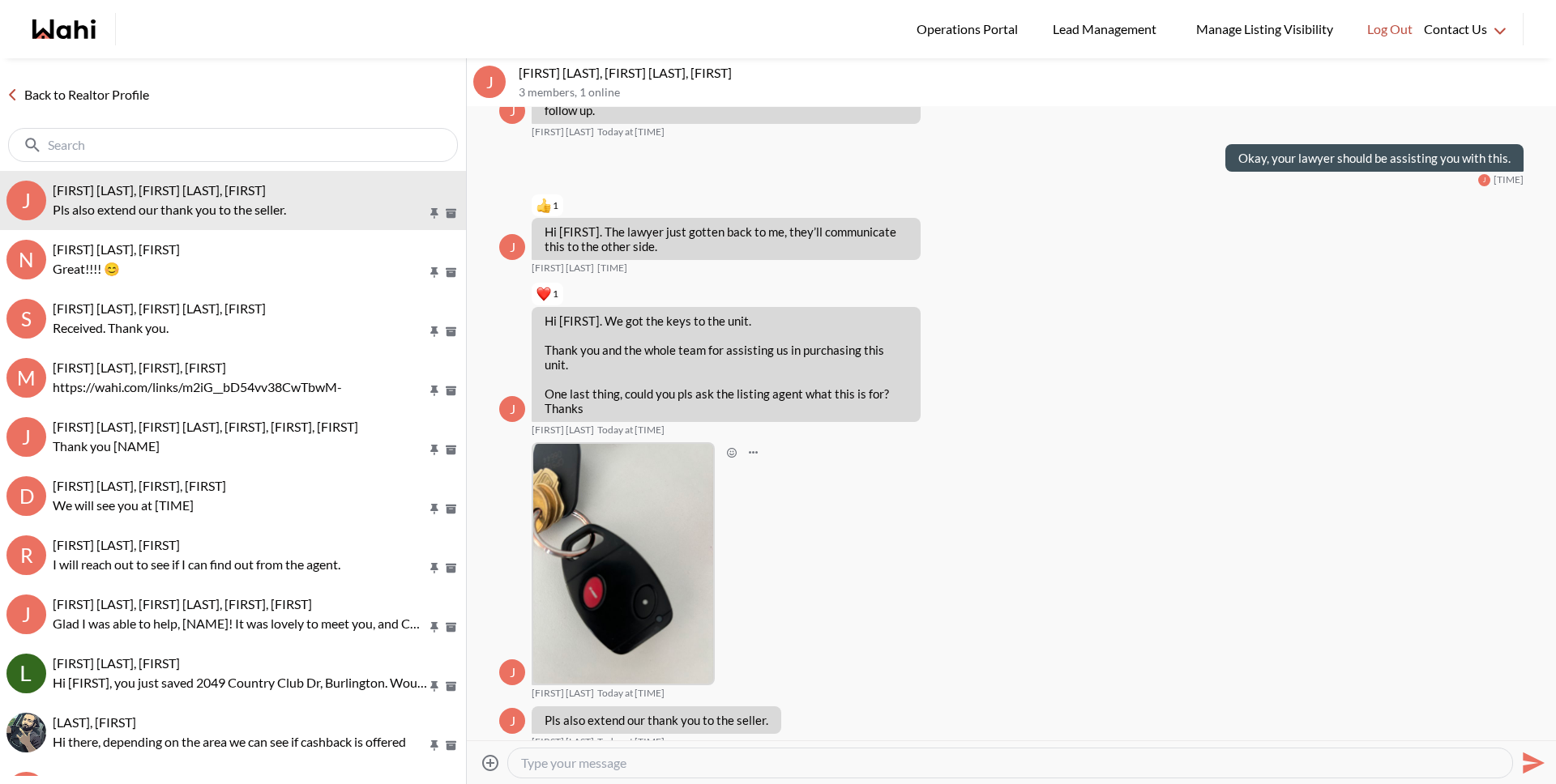 scroll, scrollTop: 1900, scrollLeft: 0, axis: vertical 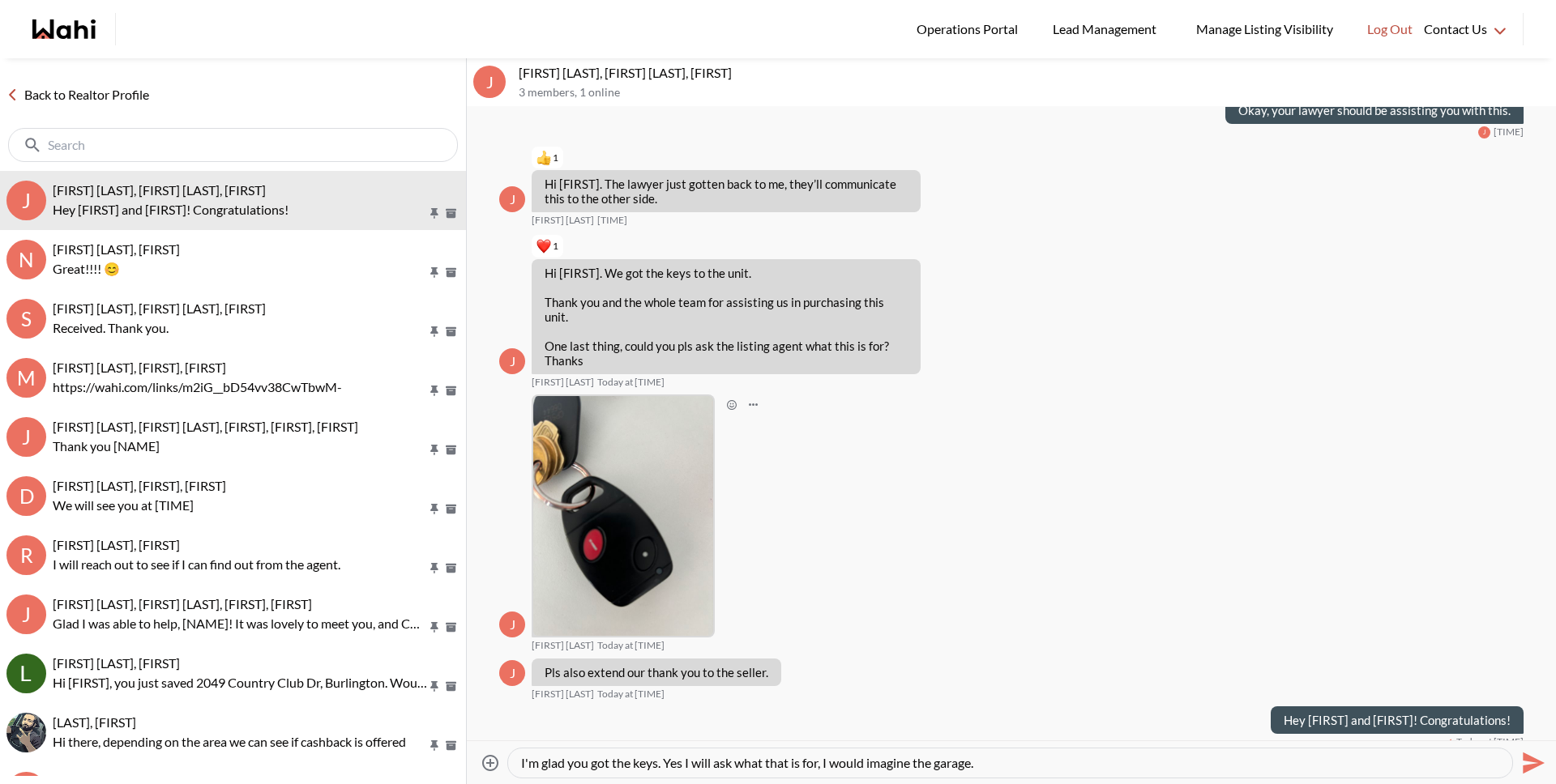 type on "I'm glad you got the keys. Yes I will ask what that is for, I would imagine the garage." 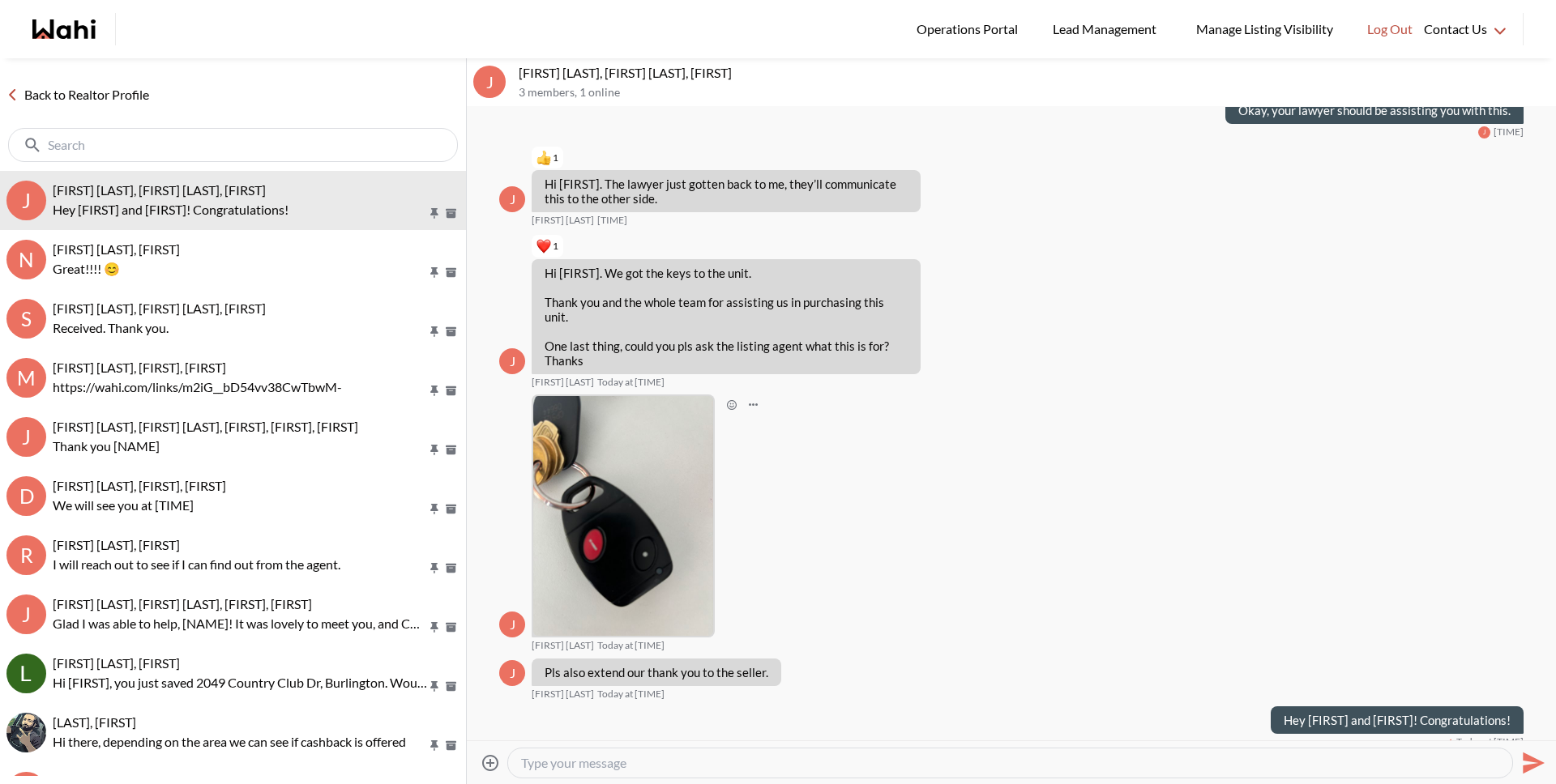 scroll, scrollTop: 1944, scrollLeft: 0, axis: vertical 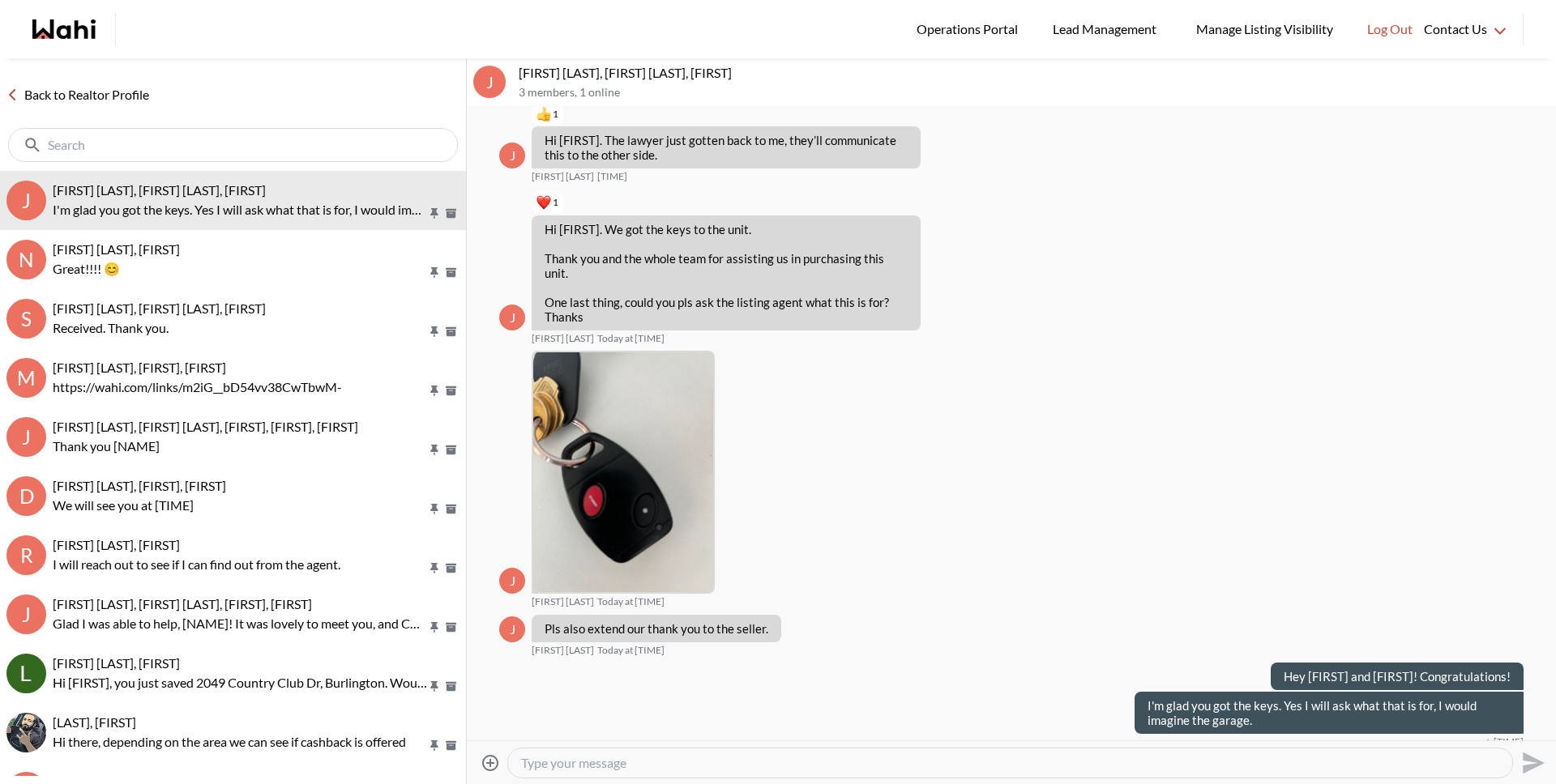 click on "Back to Realtor Profile" at bounding box center (78, 95) 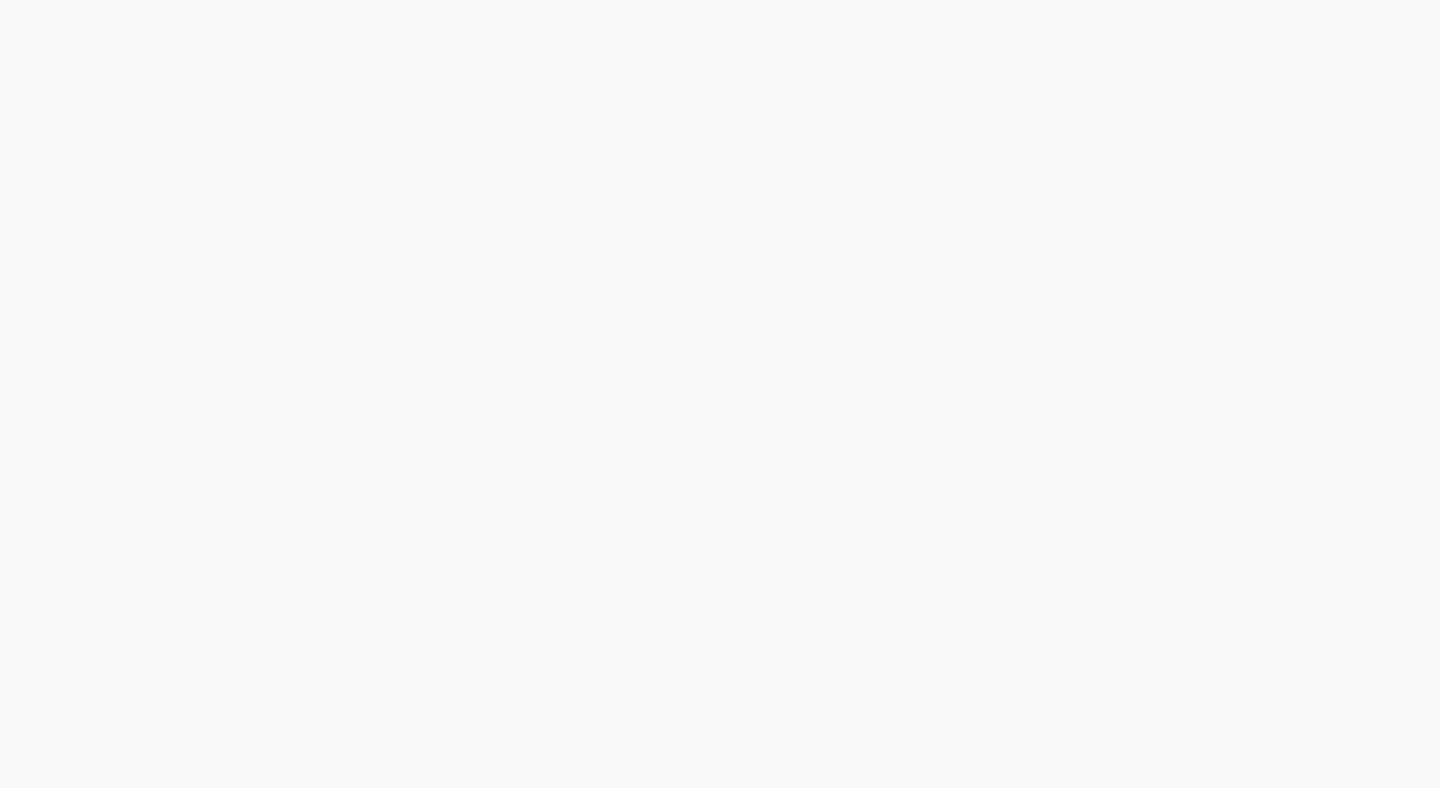 scroll, scrollTop: 0, scrollLeft: 0, axis: both 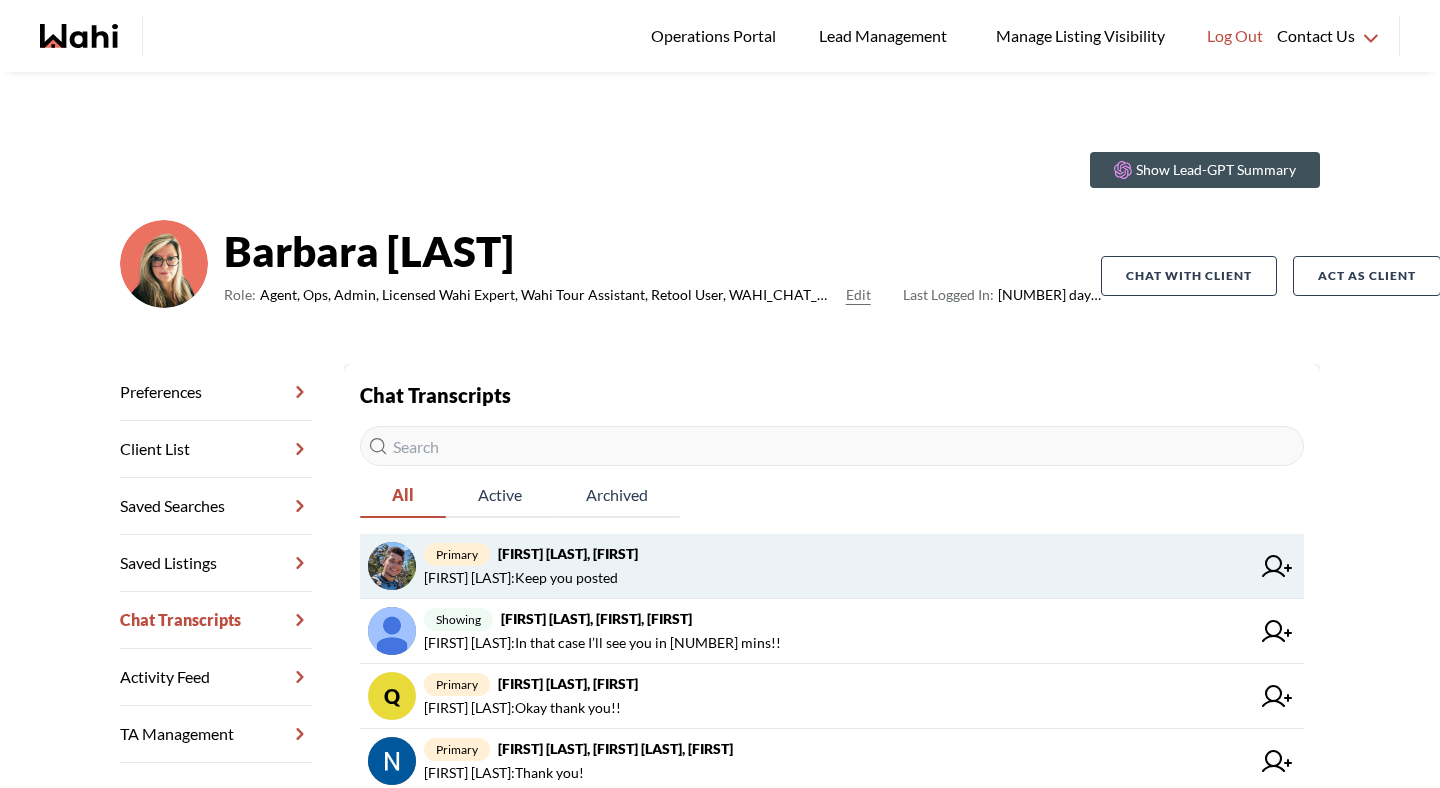 click on "Barbara Funt :  Keep you posted" at bounding box center (837, 578) 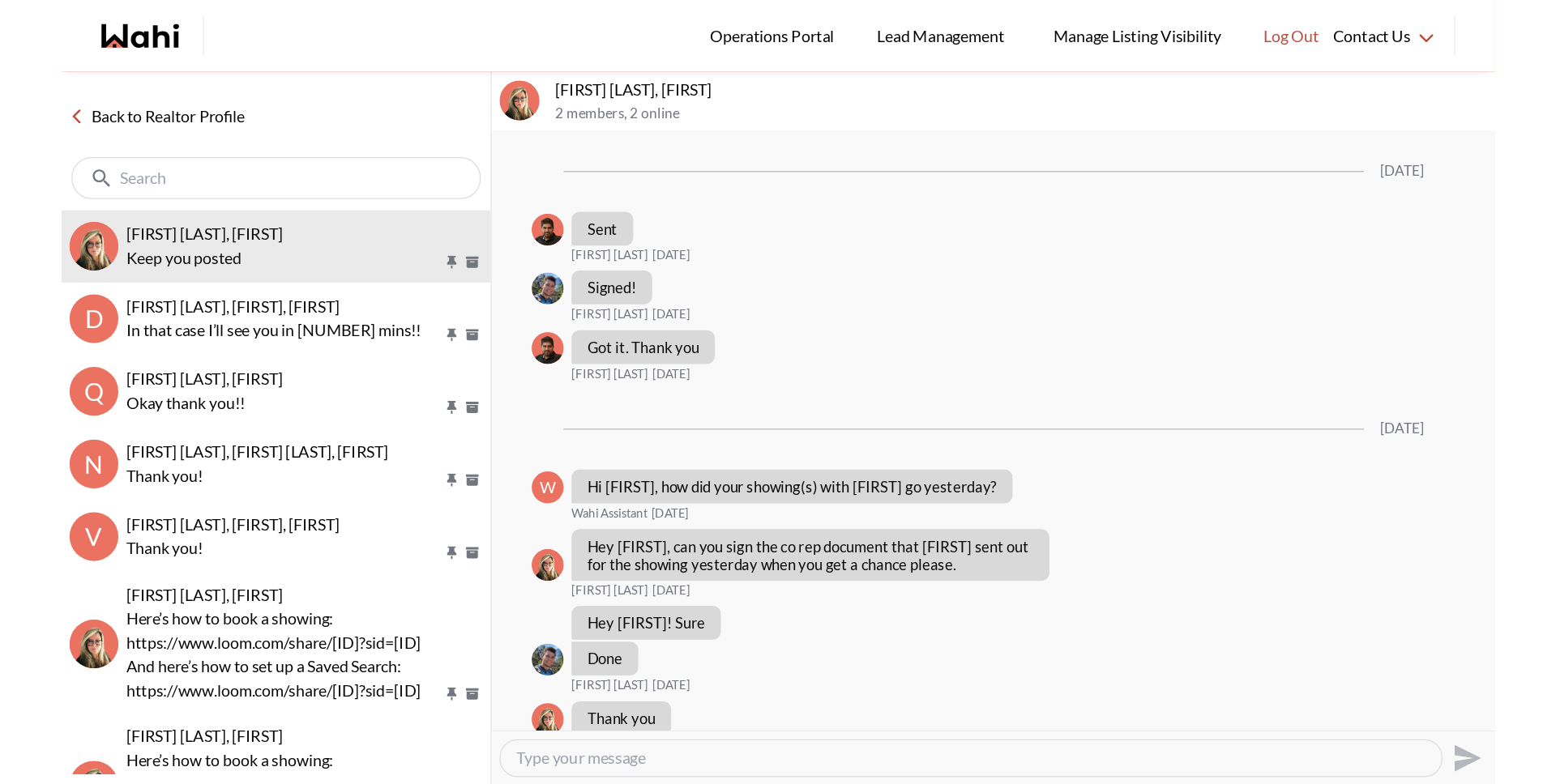 scroll, scrollTop: 1160, scrollLeft: 0, axis: vertical 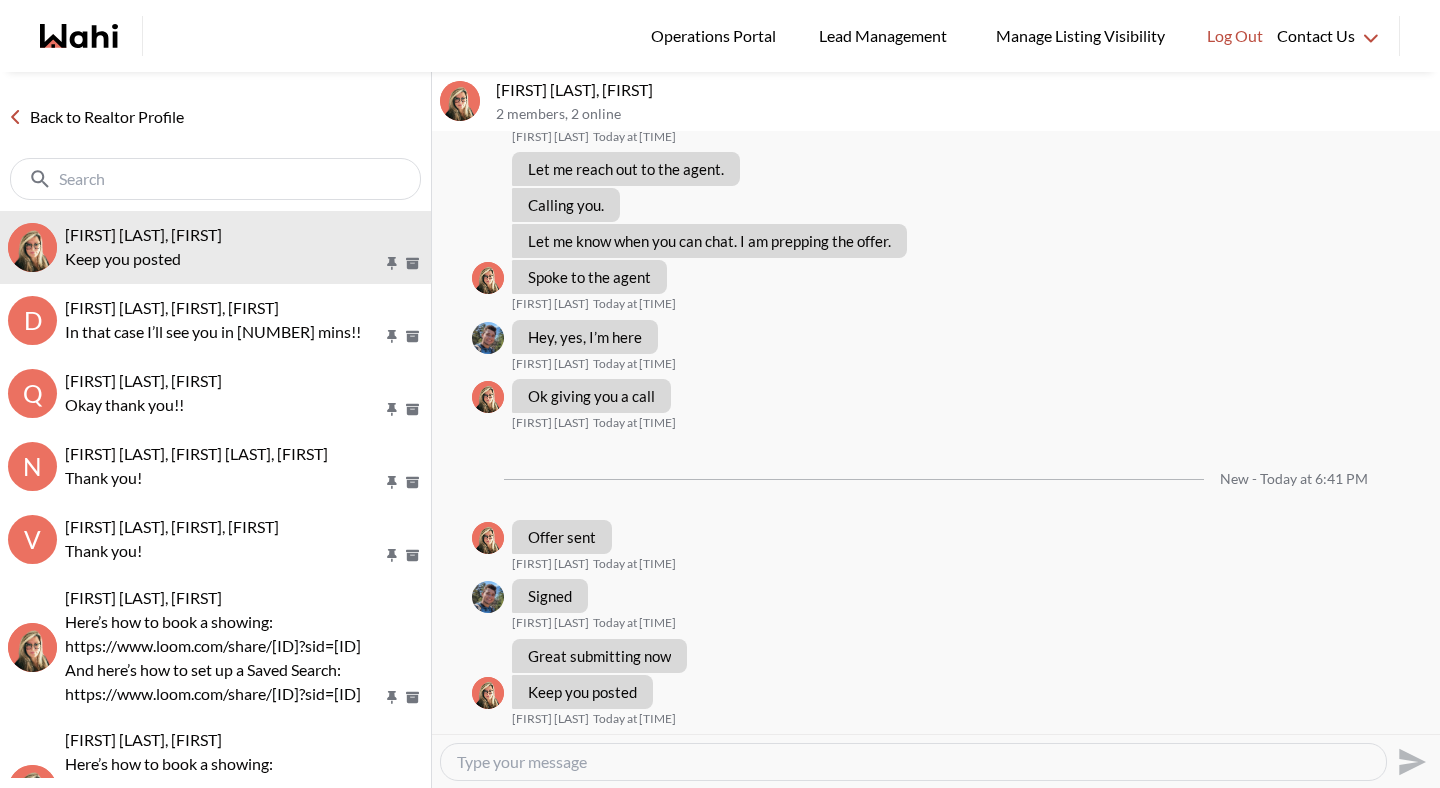 click on "Back to Realtor Profile" at bounding box center (96, 117) 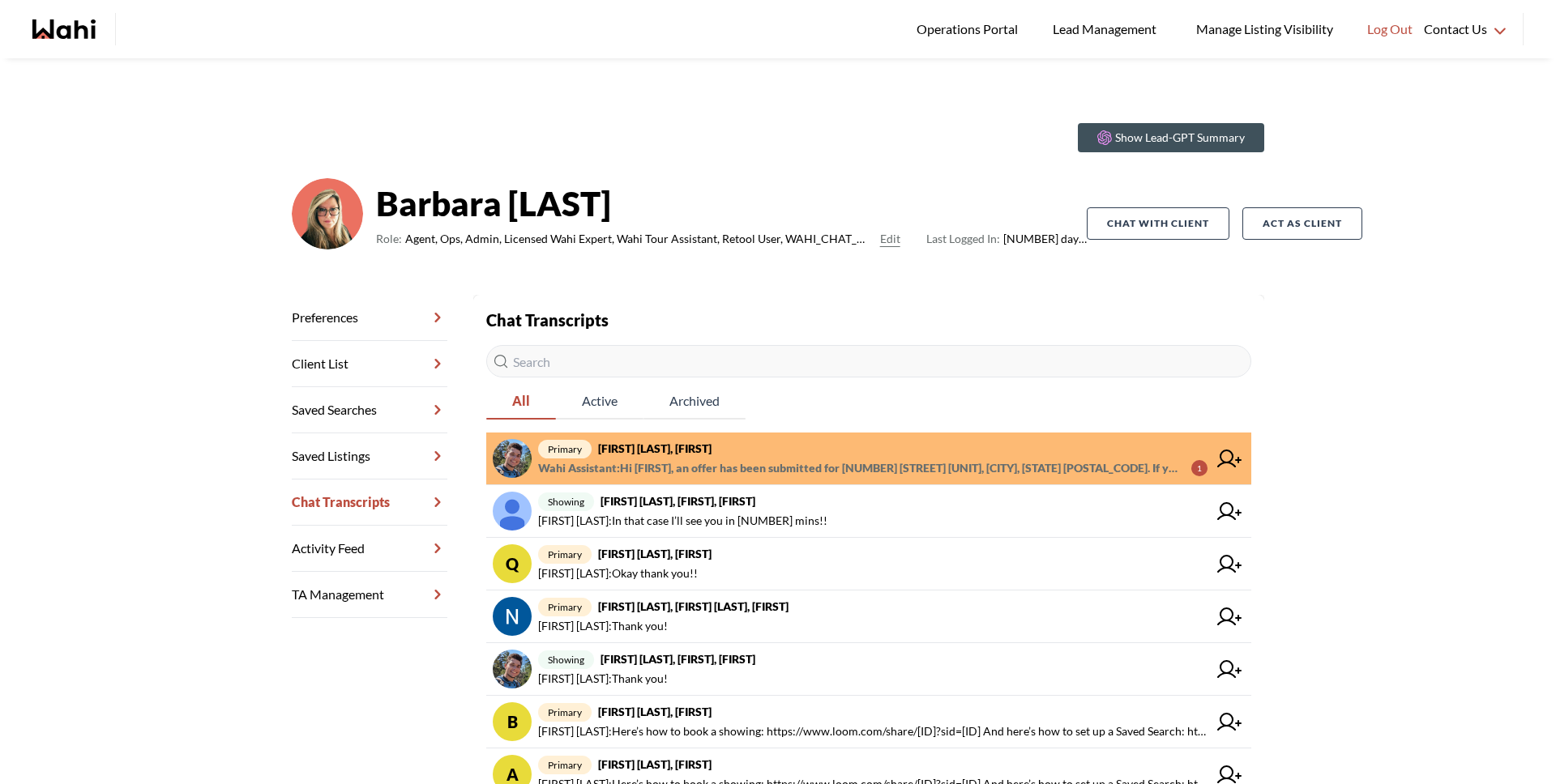 click on "primary Volodymyr Vozniak, Barb" at bounding box center (873, 449) 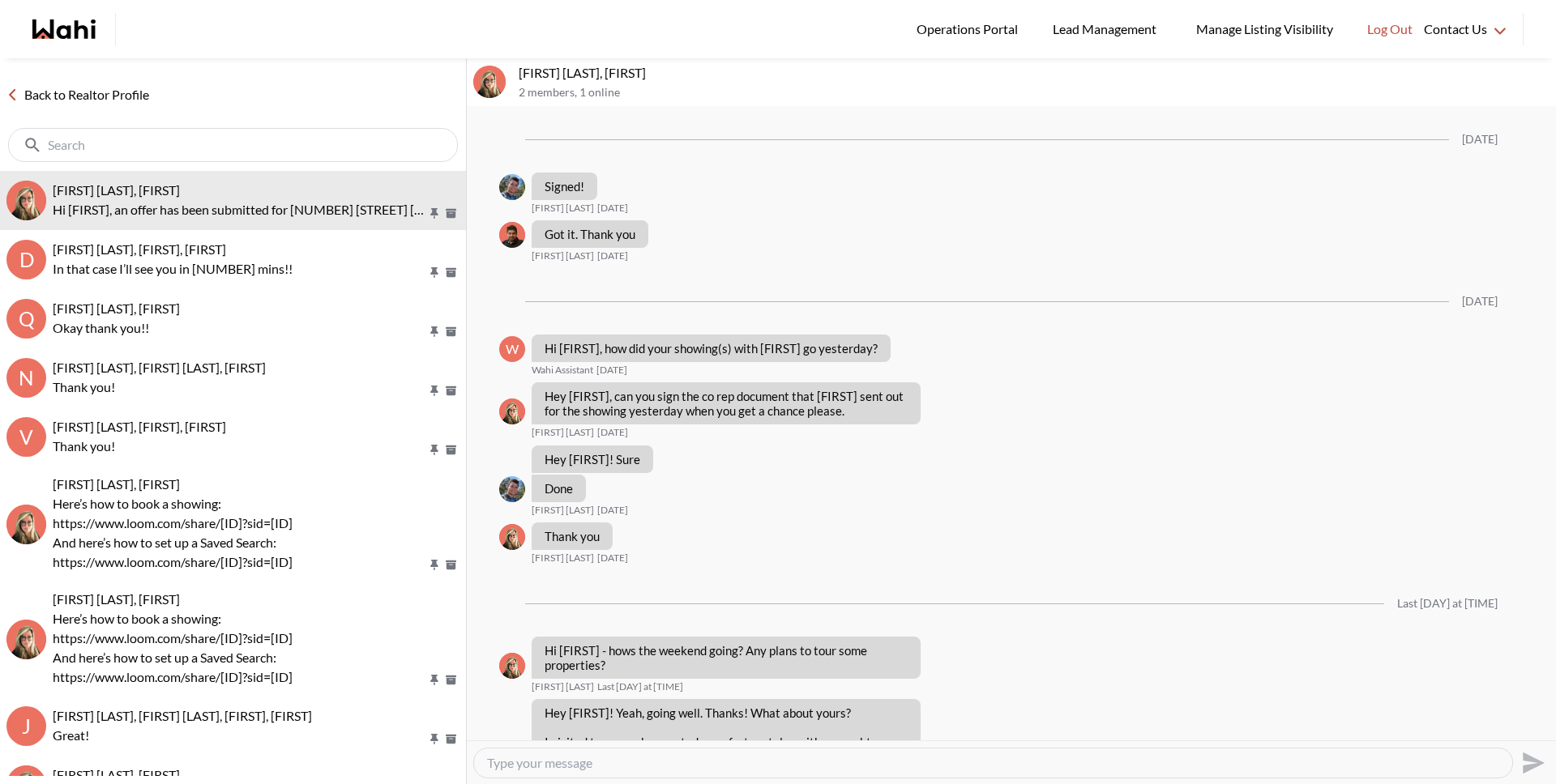 scroll, scrollTop: 1304, scrollLeft: 0, axis: vertical 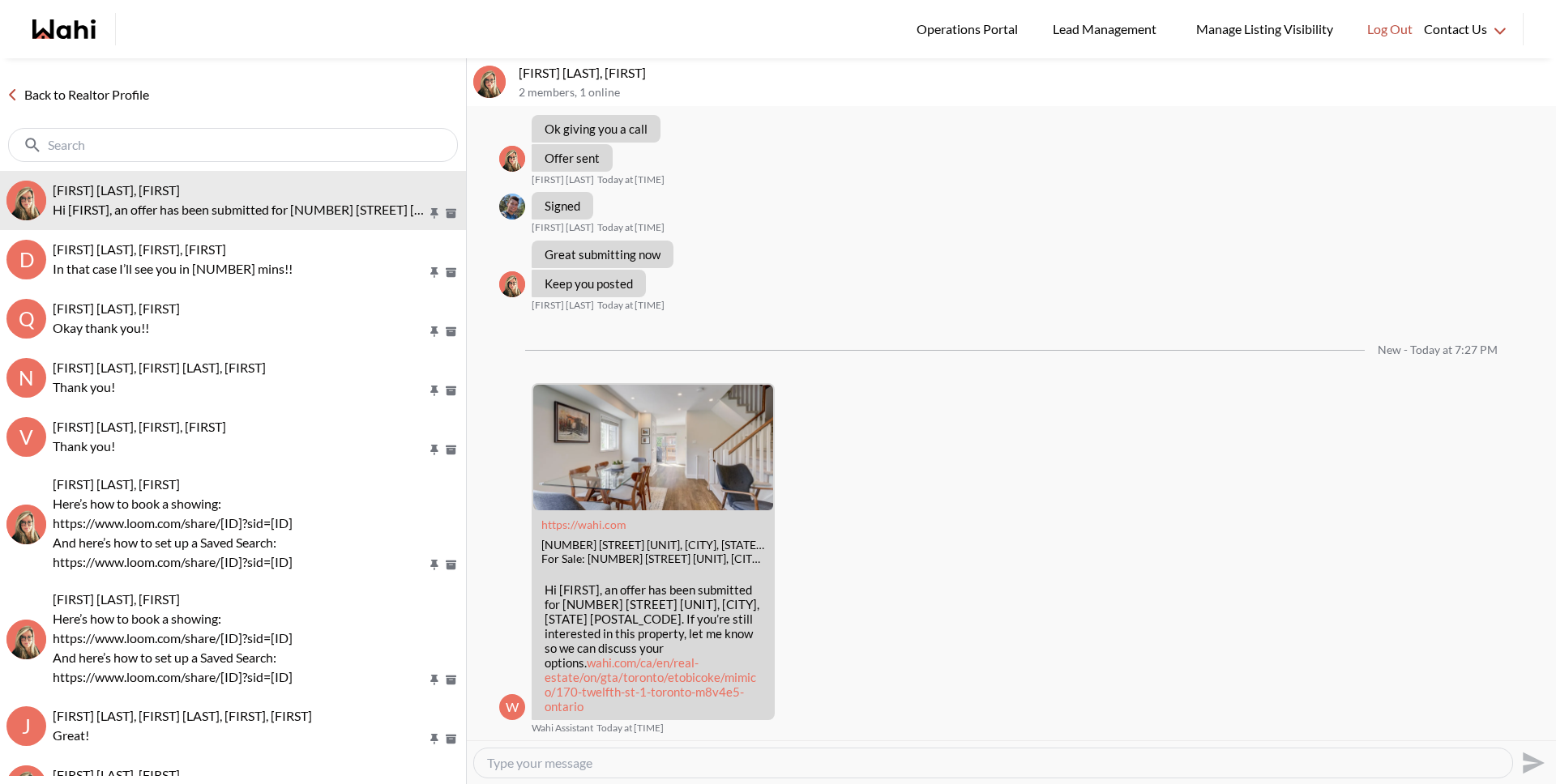 click on "Back to Realtor Profile" at bounding box center [78, 95] 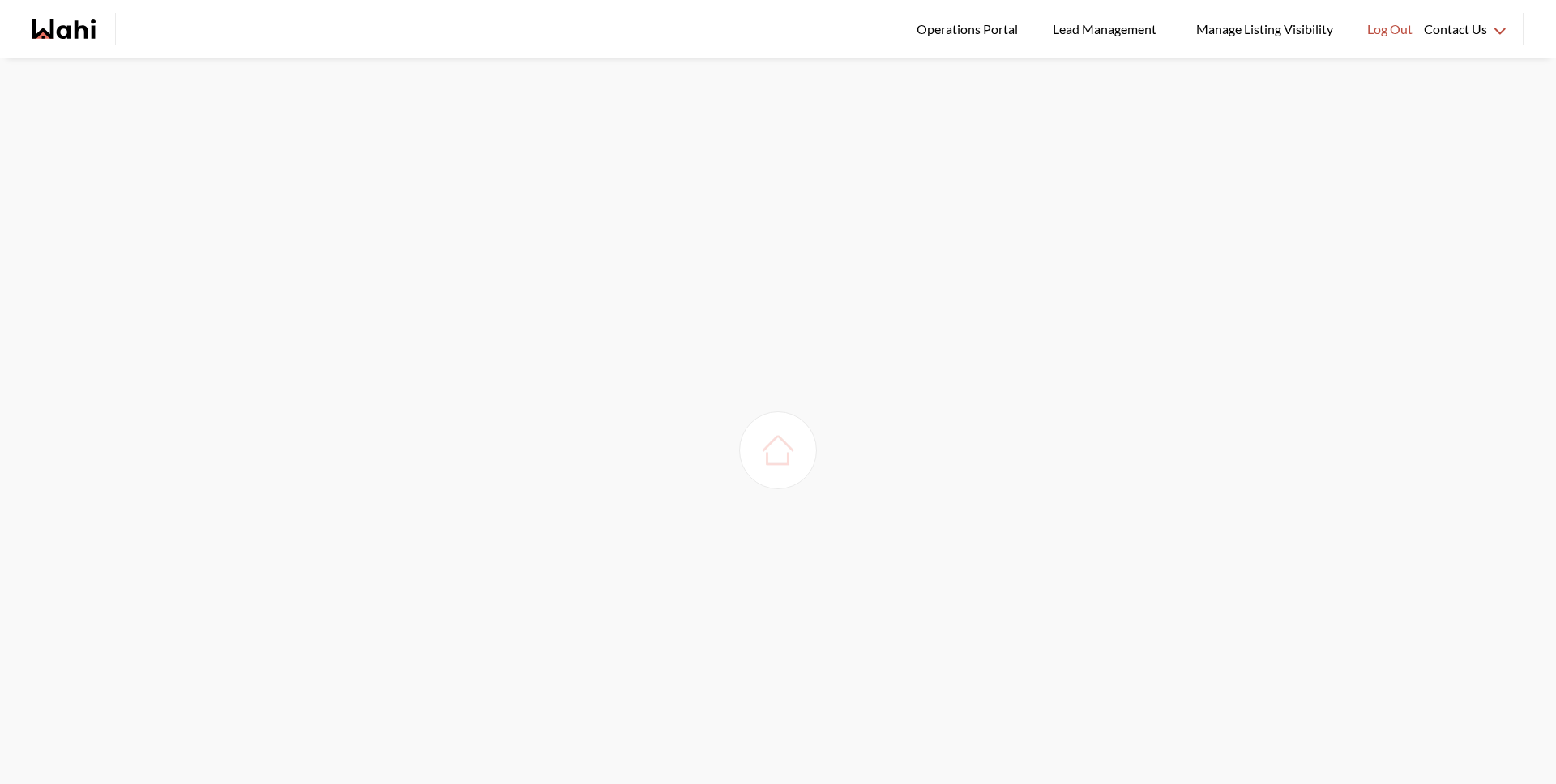 scroll, scrollTop: 0, scrollLeft: 0, axis: both 